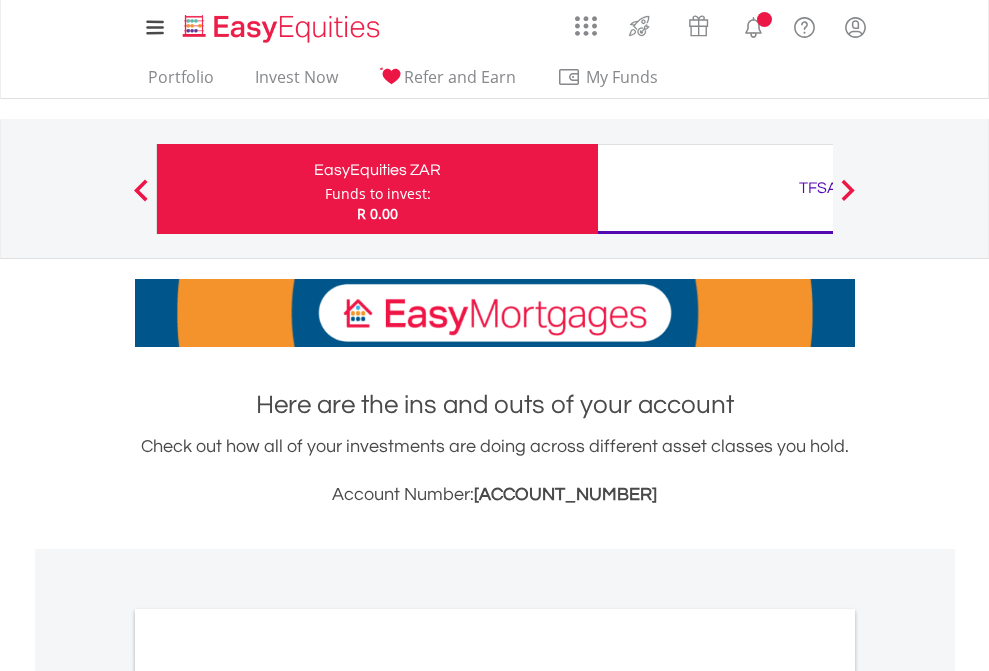 scroll, scrollTop: 0, scrollLeft: 0, axis: both 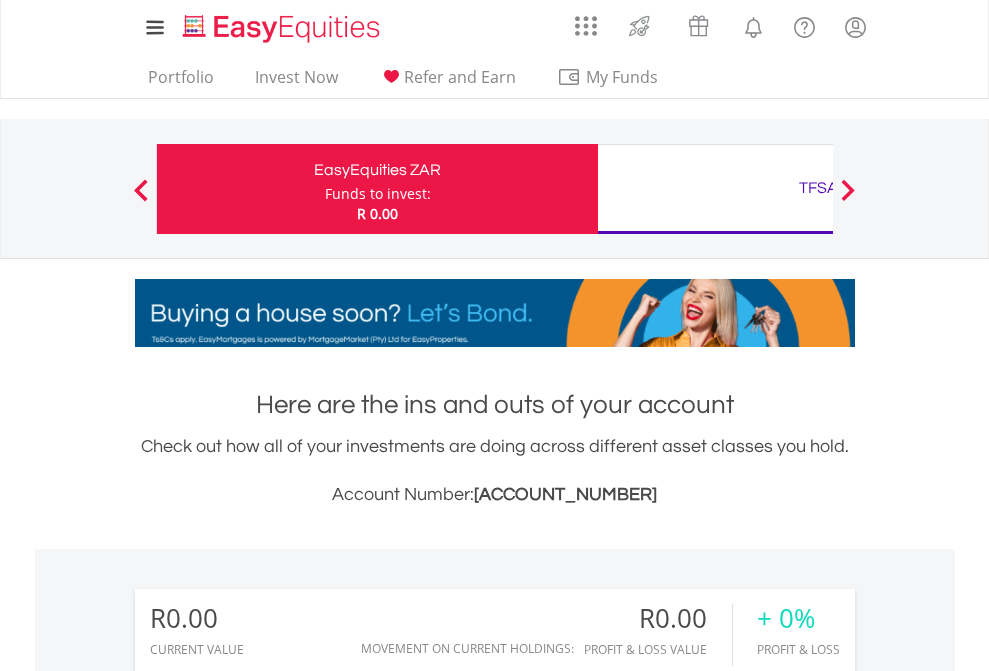click on "Funds to invest:" at bounding box center (378, 194) 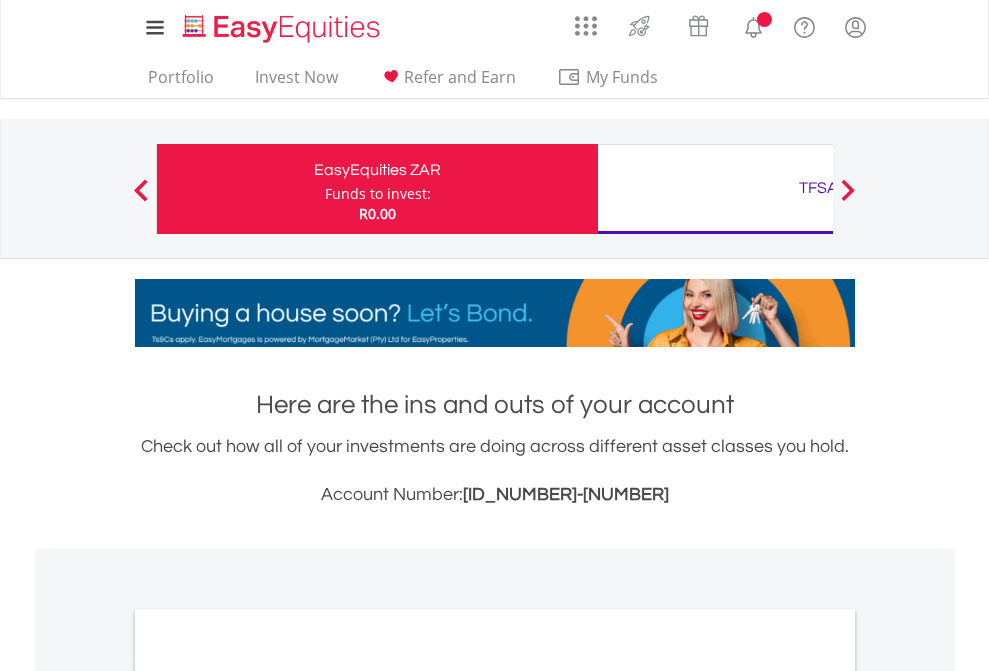 scroll, scrollTop: 0, scrollLeft: 0, axis: both 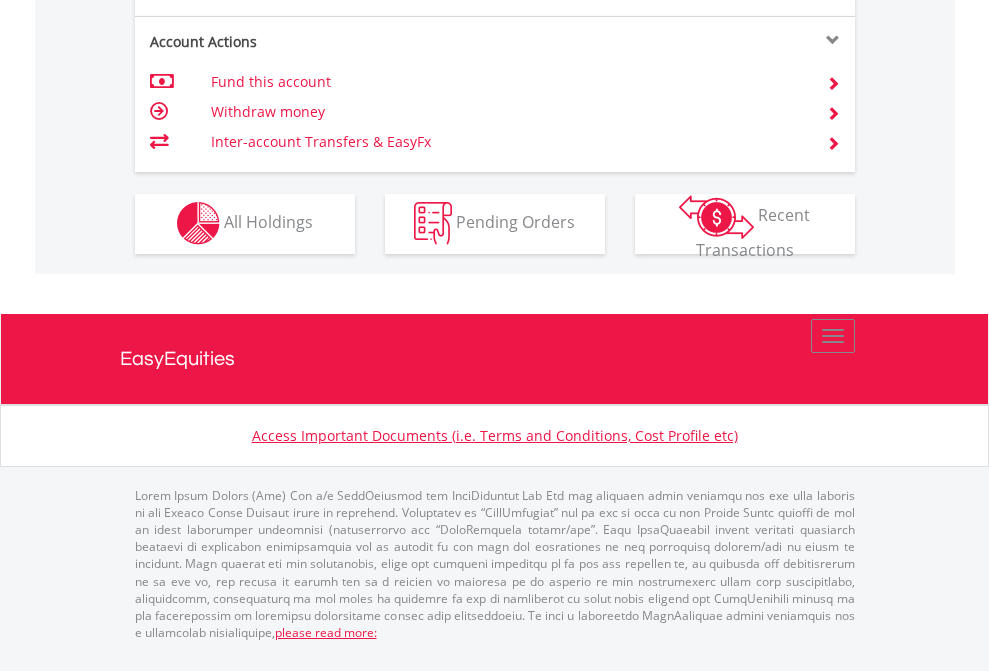 click on "Investment types" at bounding box center [706, -353] 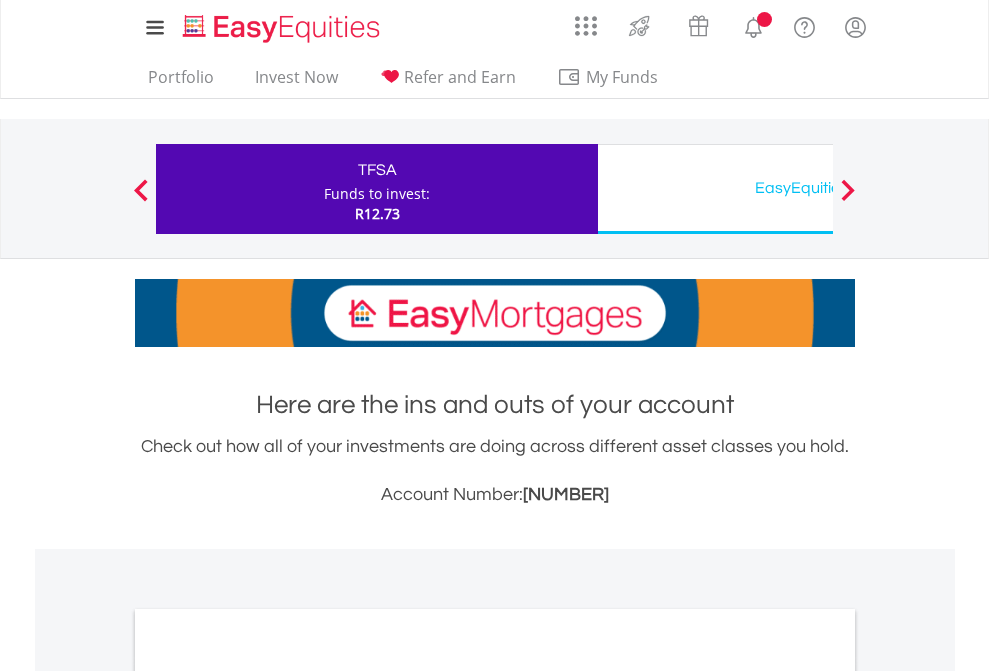 scroll, scrollTop: 0, scrollLeft: 0, axis: both 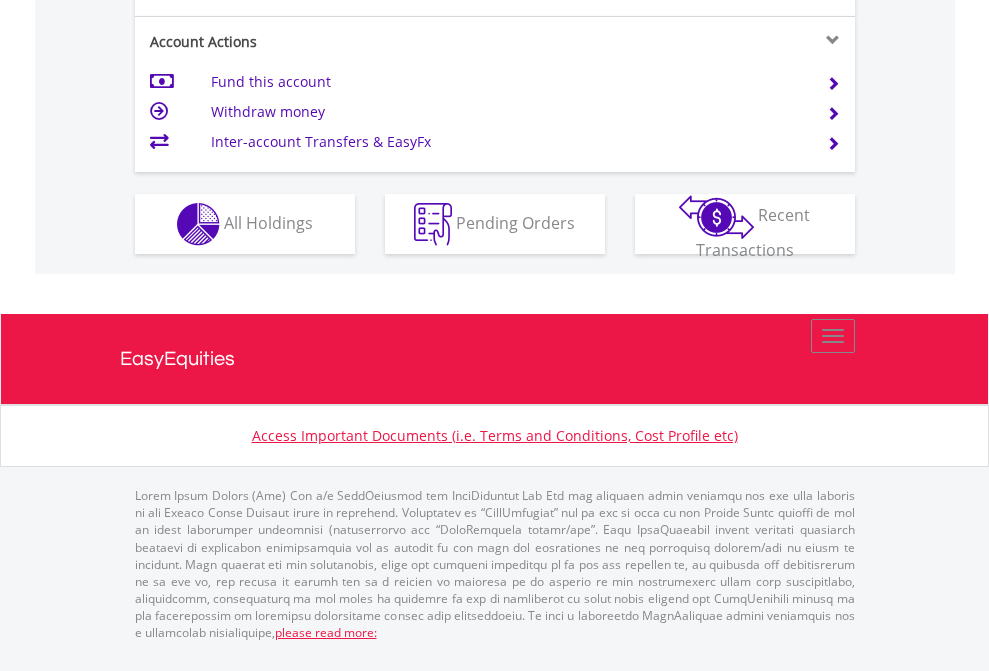 click on "Investment types" at bounding box center [706, -337] 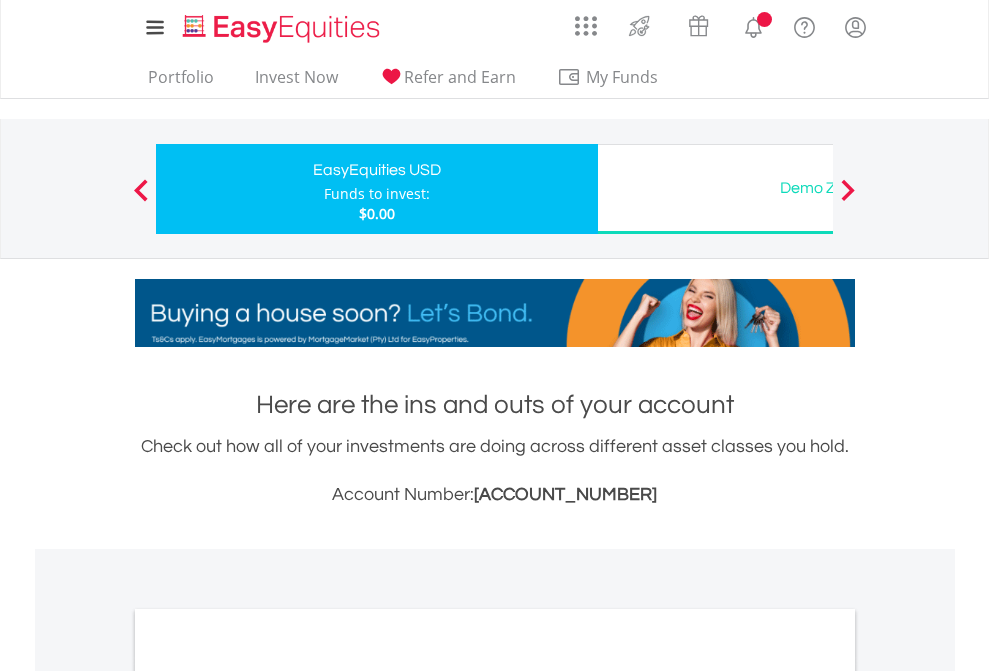 scroll, scrollTop: 0, scrollLeft: 0, axis: both 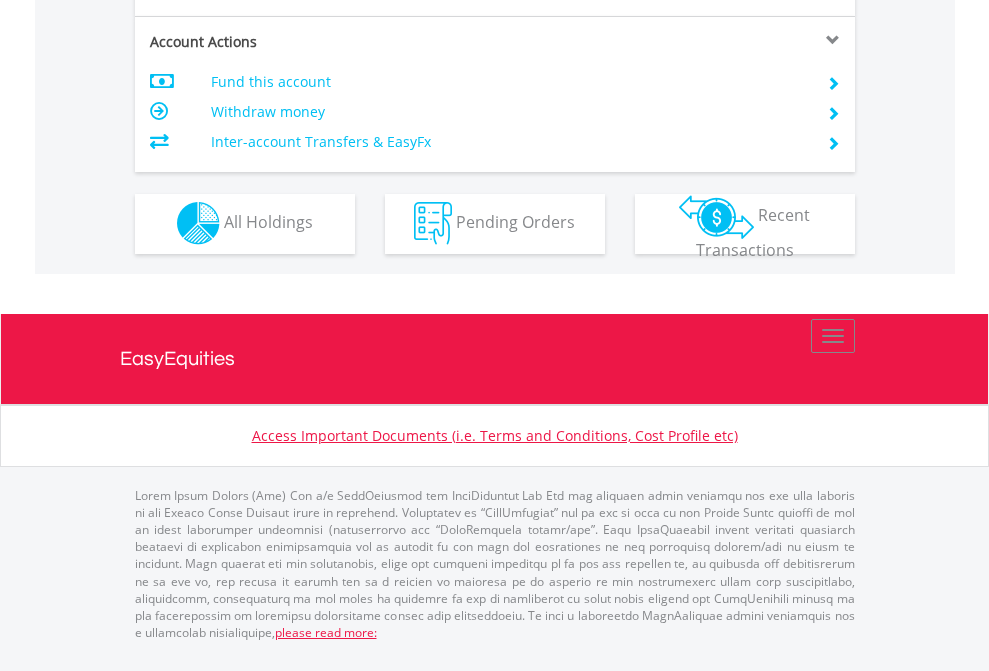 click on "Investment types" at bounding box center [706, -353] 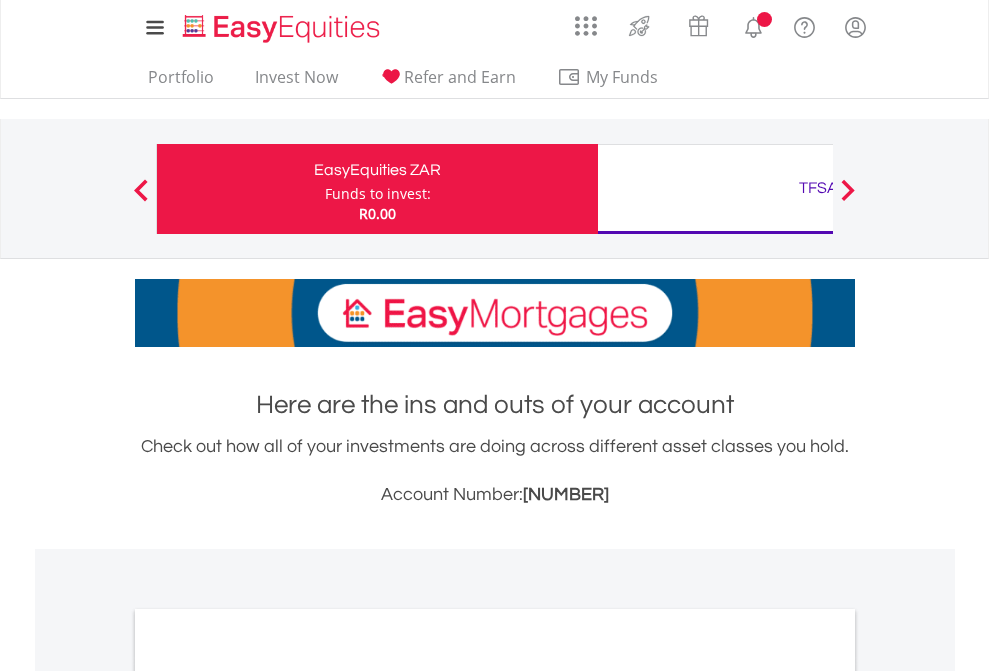 scroll, scrollTop: 0, scrollLeft: 0, axis: both 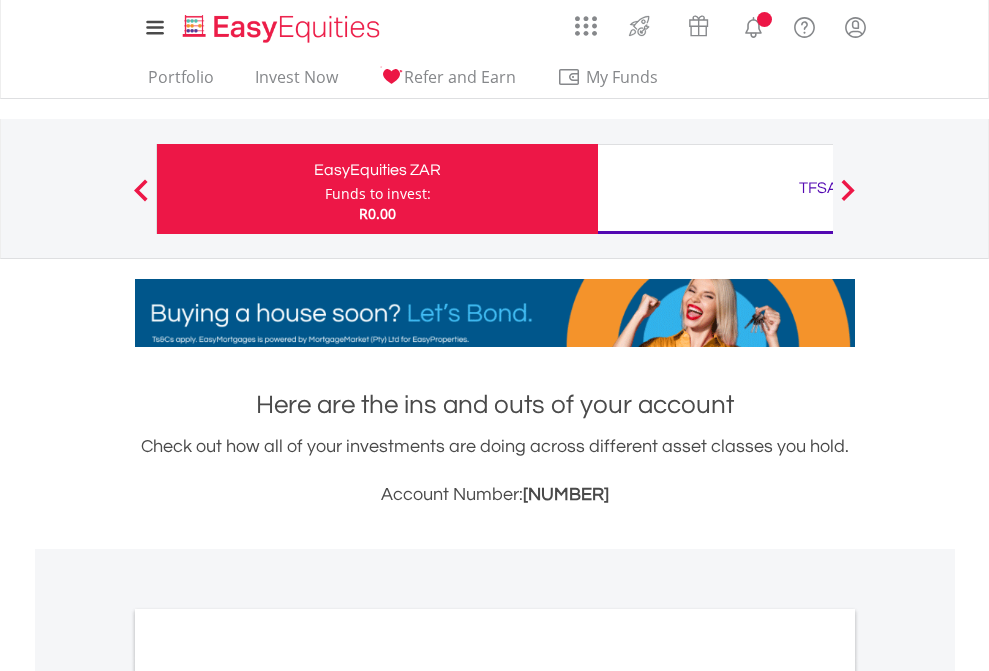 click on "All Holdings" at bounding box center [268, 1096] 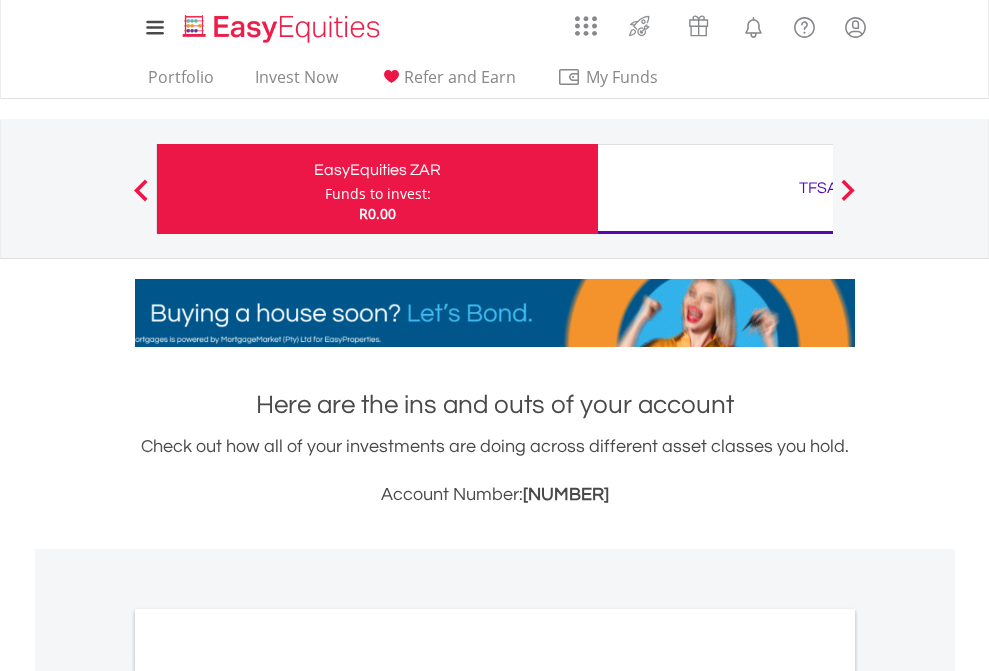 scroll, scrollTop: 1202, scrollLeft: 0, axis: vertical 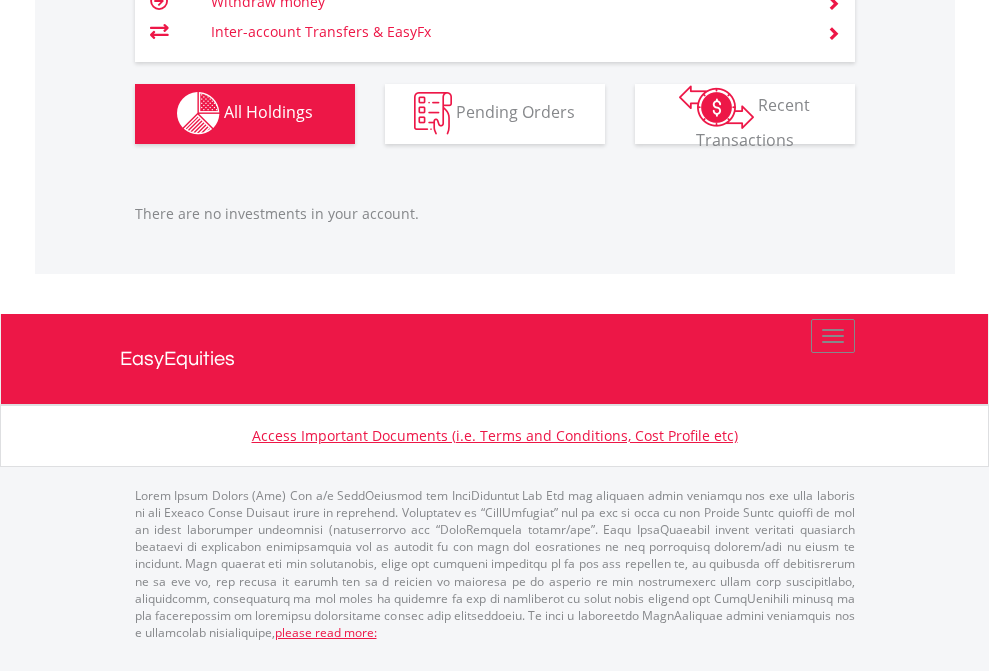 click on "TFSA" at bounding box center [818, -1142] 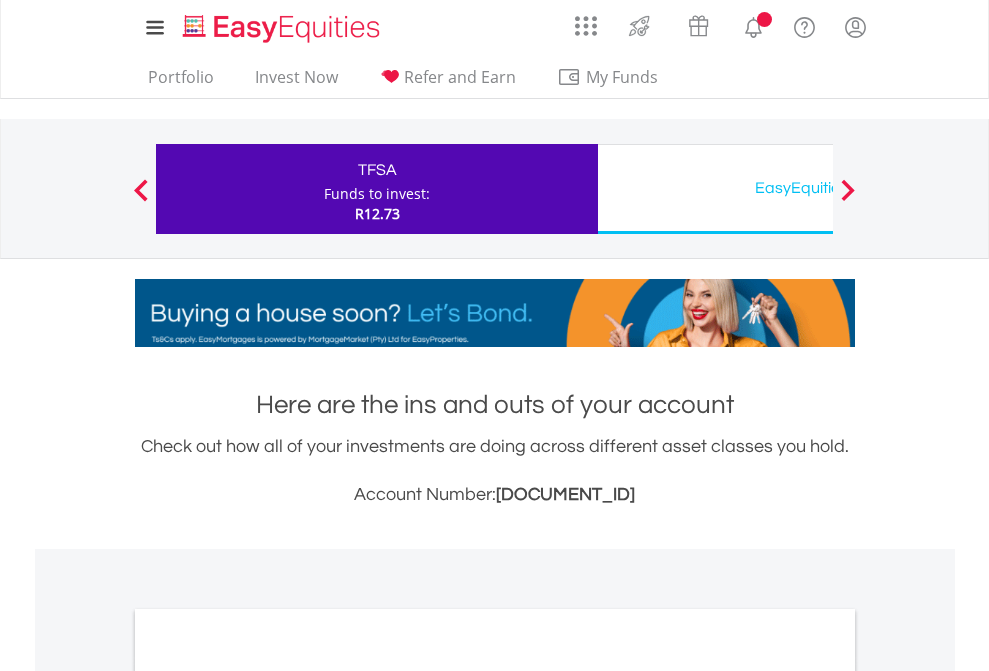 scroll, scrollTop: 0, scrollLeft: 0, axis: both 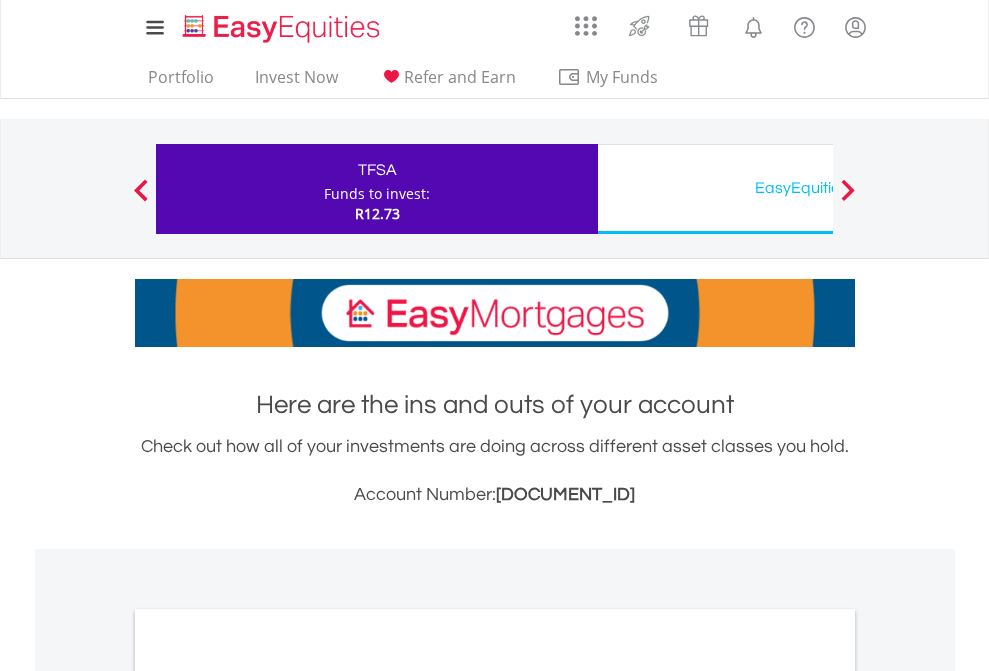 click on "All Holdings" at bounding box center [268, 1096] 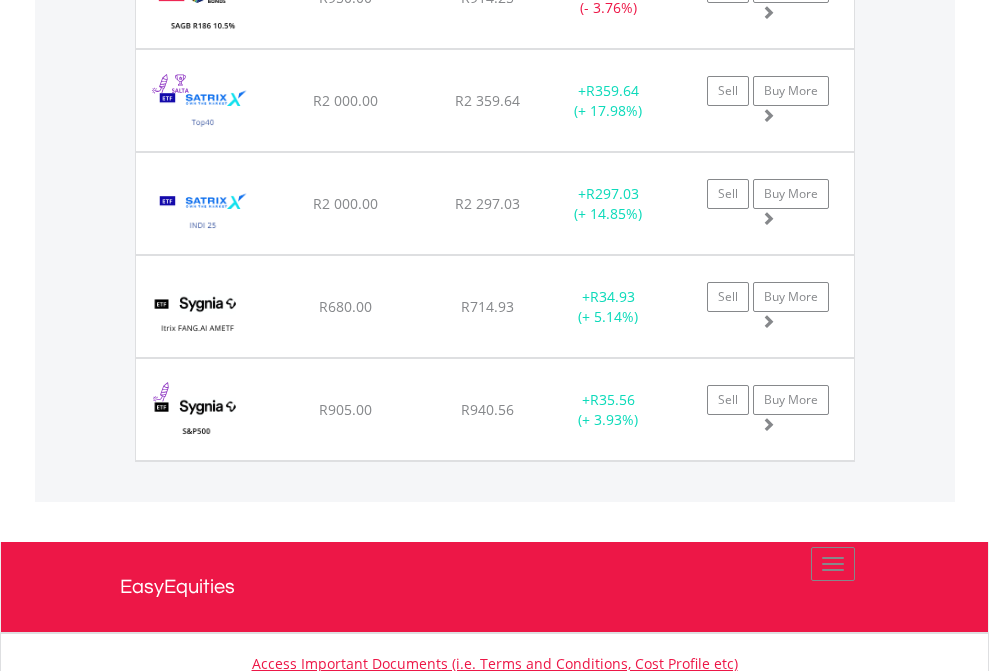scroll, scrollTop: 2345, scrollLeft: 0, axis: vertical 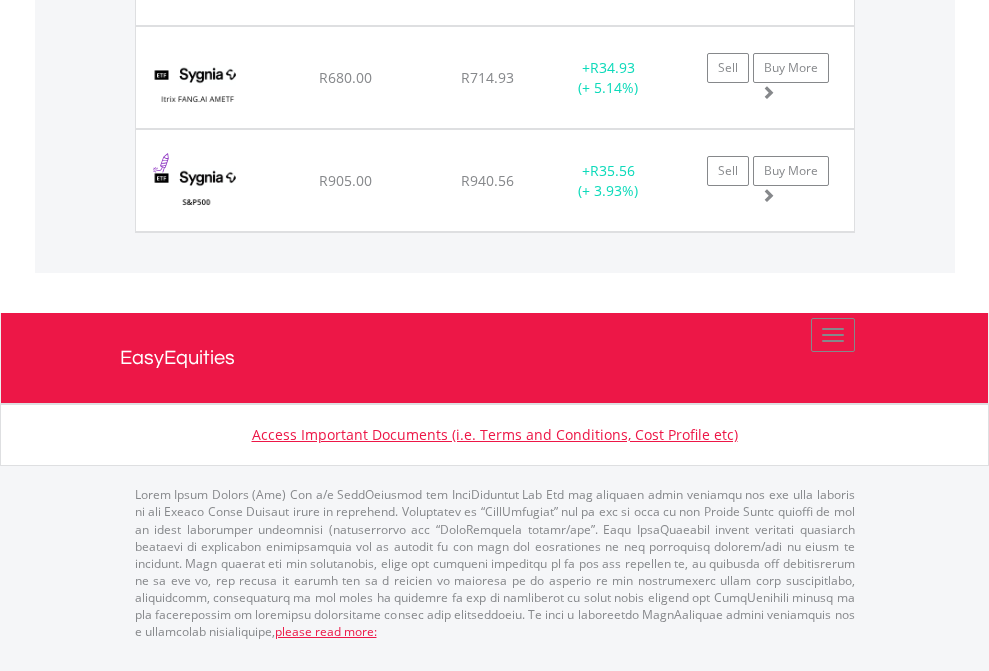 click on "EasyEquities USD" at bounding box center (818, -1974) 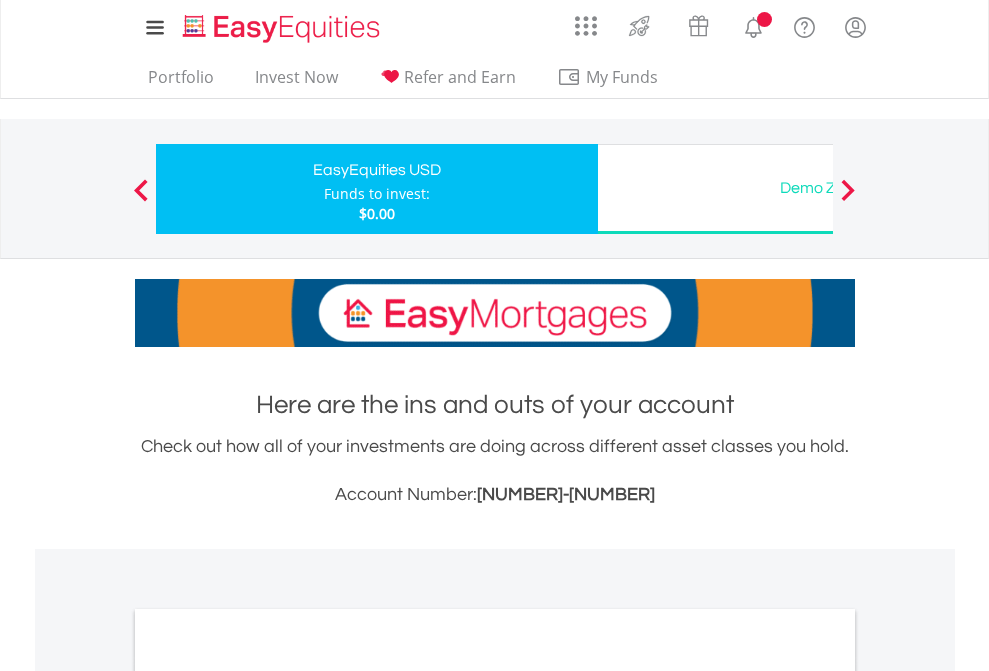 scroll, scrollTop: 0, scrollLeft: 0, axis: both 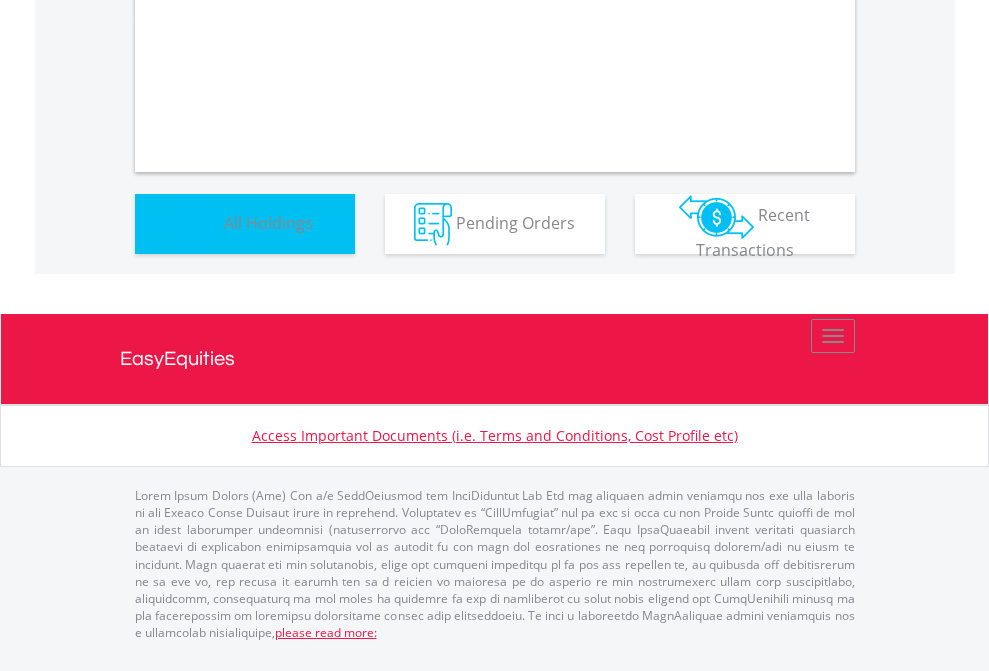 click on "All Holdings" at bounding box center [268, 222] 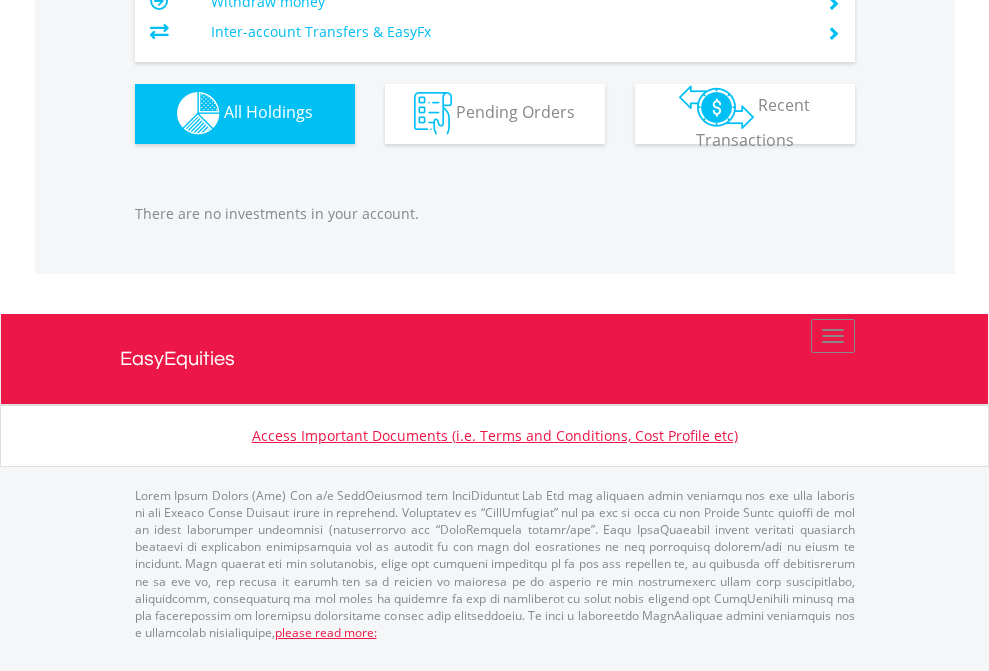 scroll, scrollTop: 1980, scrollLeft: 0, axis: vertical 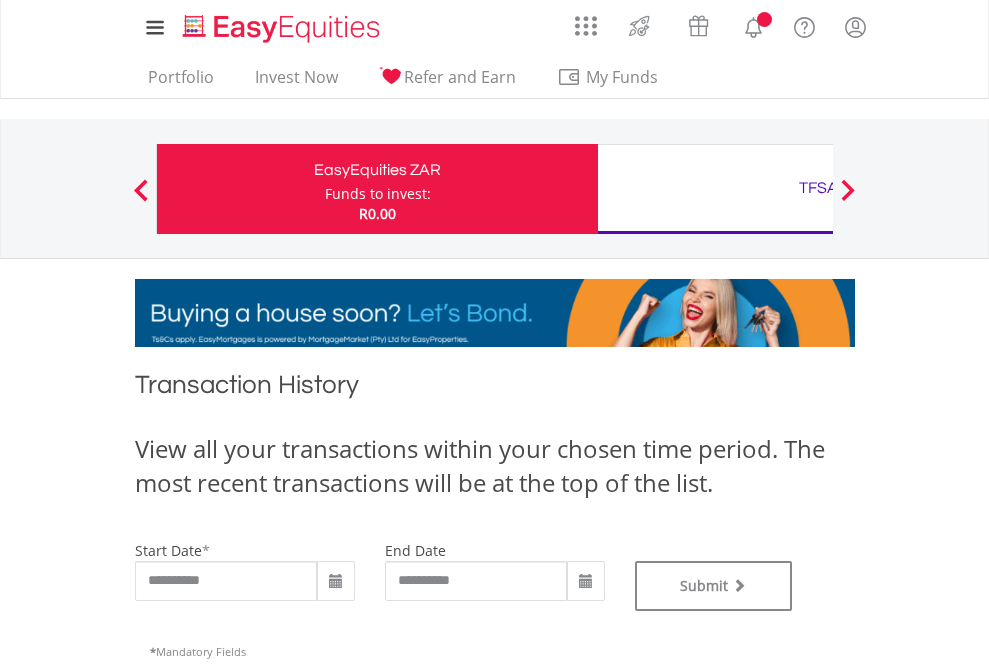 type on "**********" 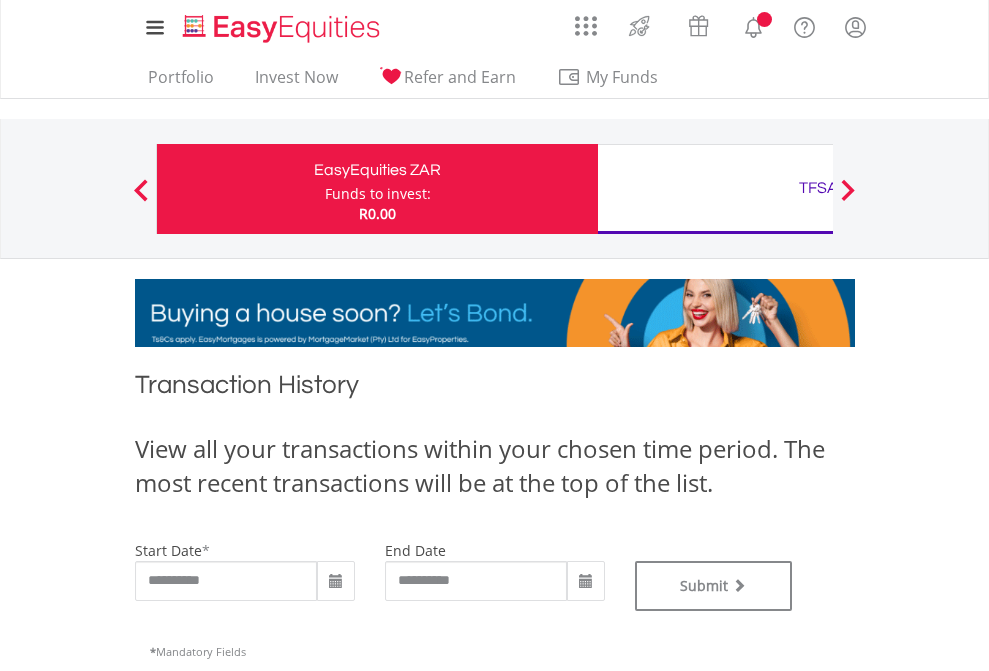 type on "**********" 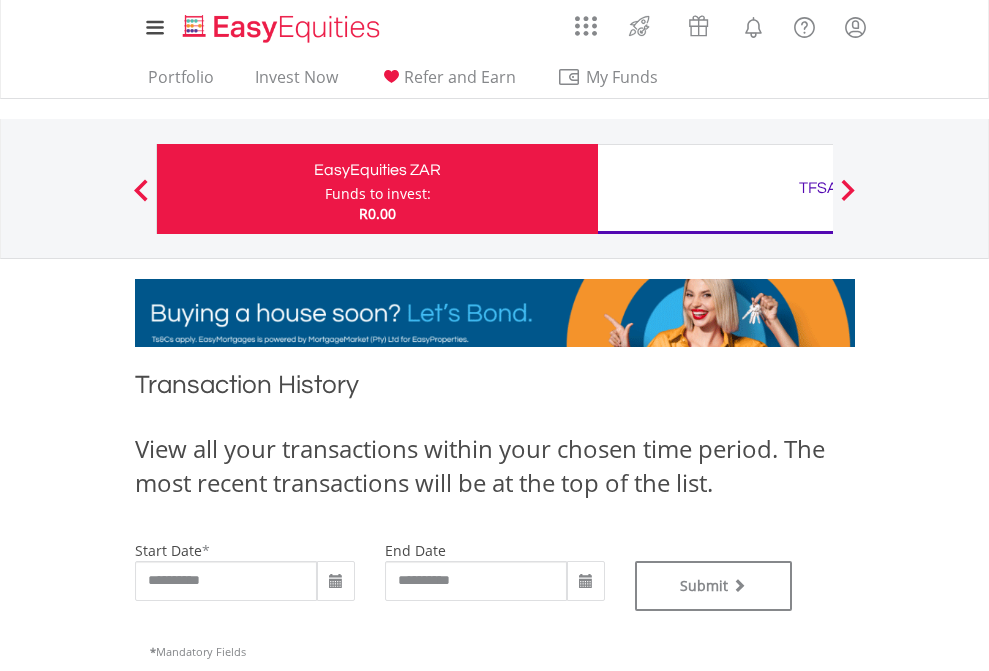 scroll, scrollTop: 811, scrollLeft: 0, axis: vertical 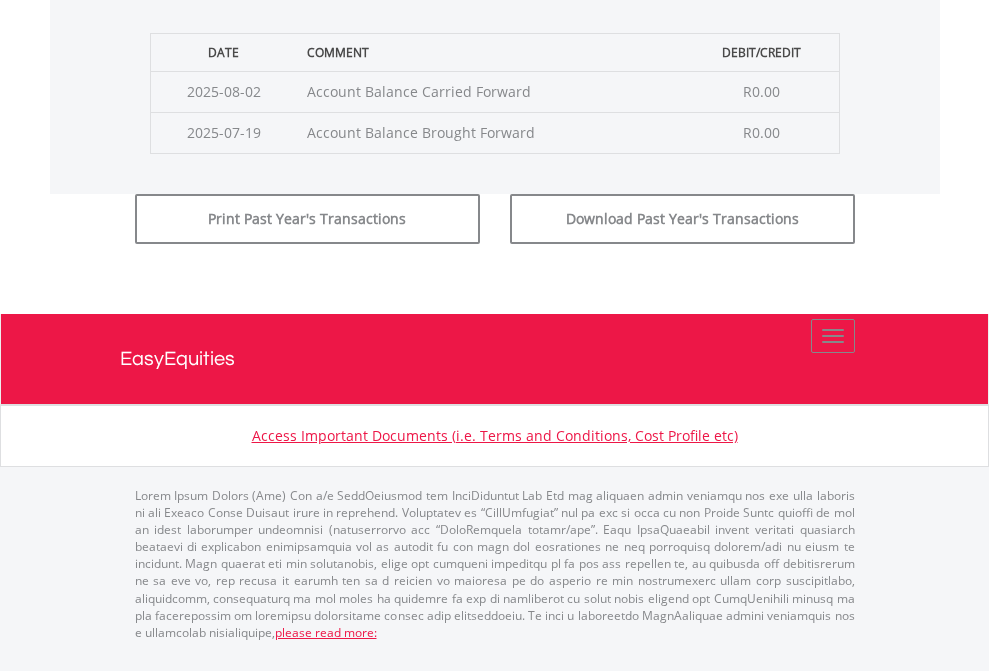 click on "Submit" at bounding box center (714, -183) 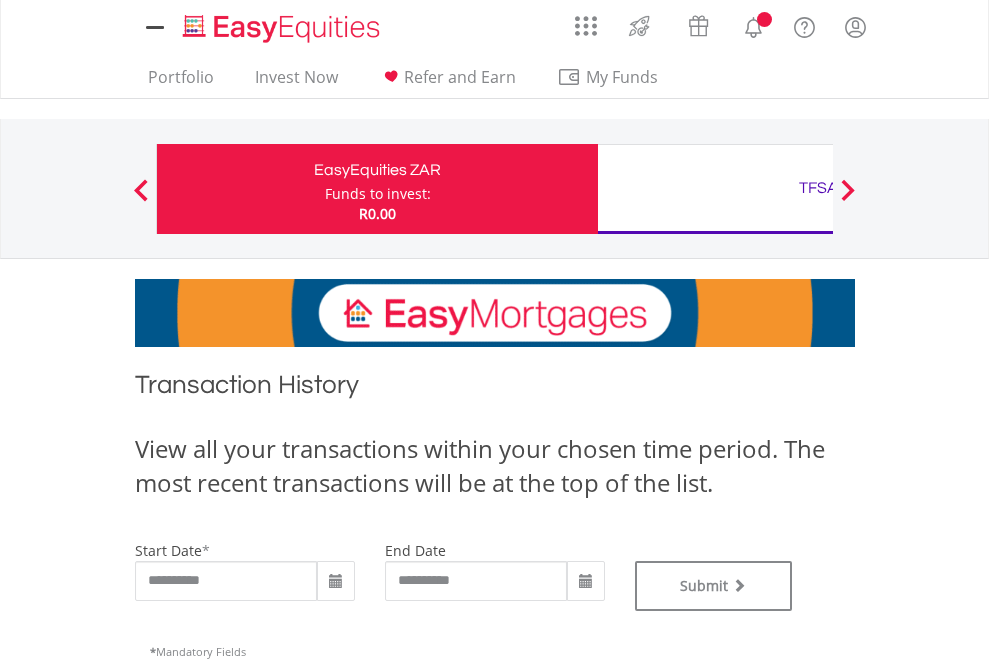 scroll, scrollTop: 0, scrollLeft: 0, axis: both 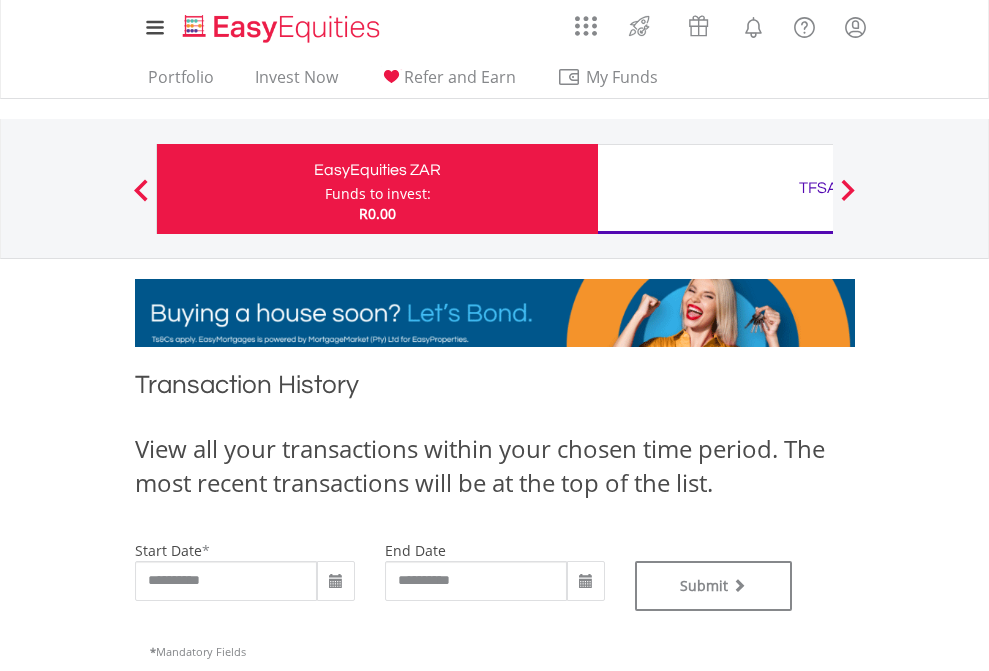click on "TFSA" at bounding box center [818, 188] 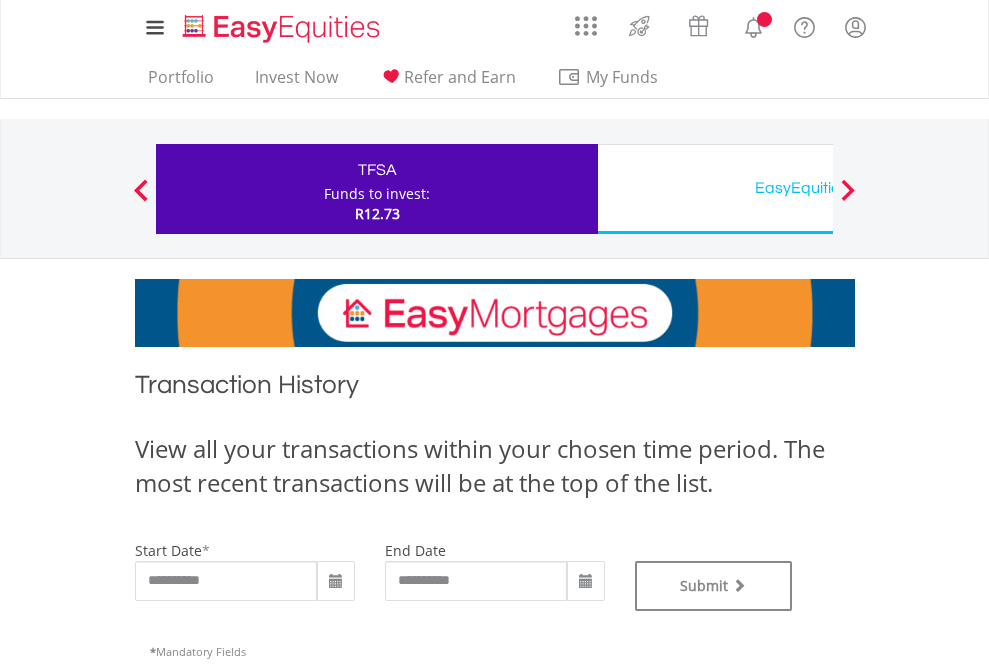 scroll, scrollTop: 0, scrollLeft: 0, axis: both 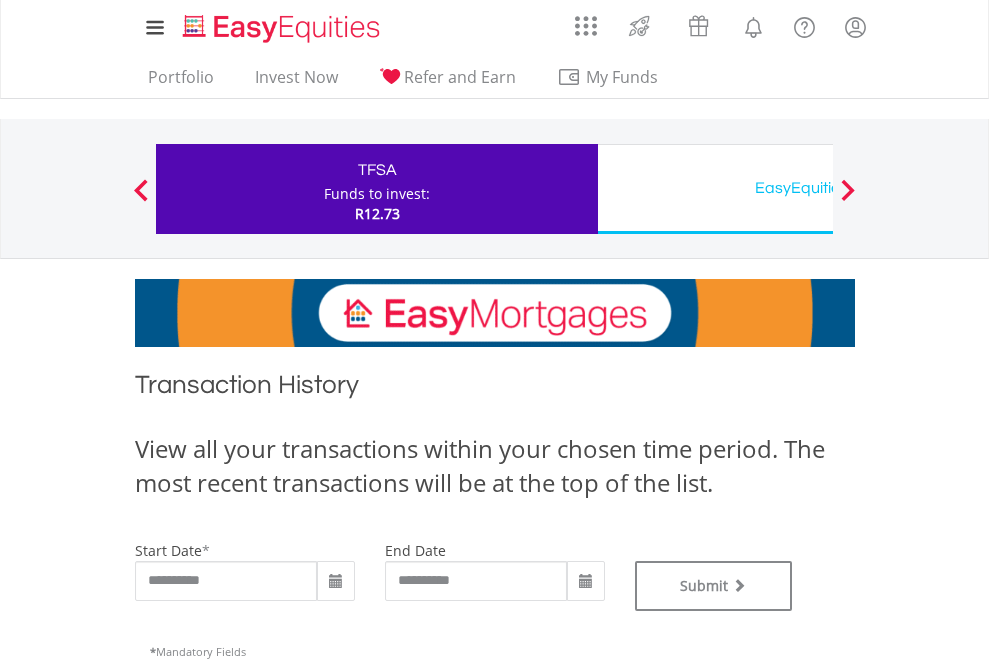 type on "**********" 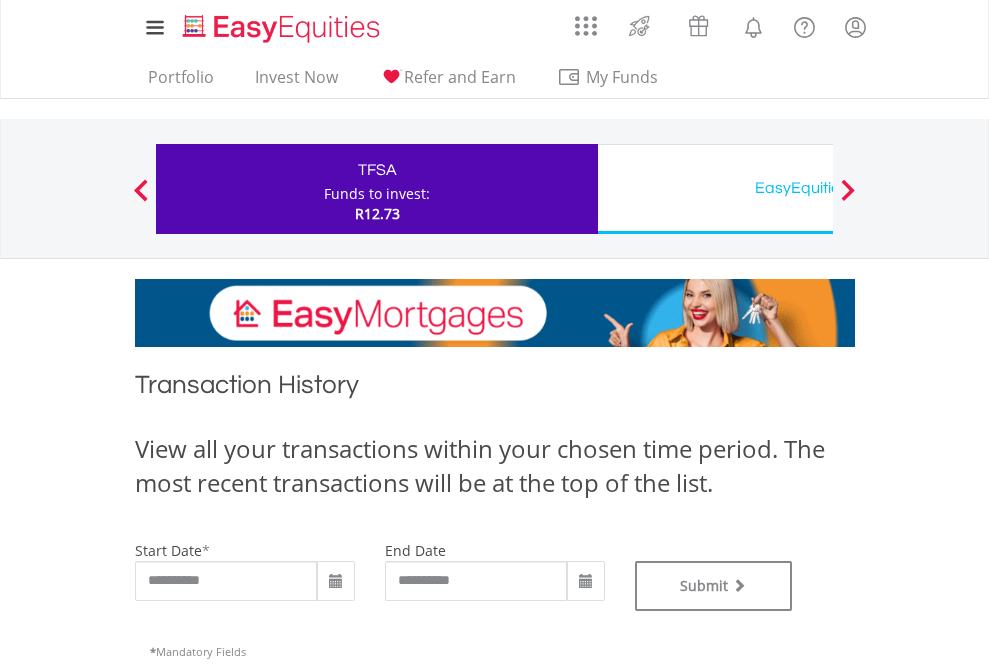type on "**********" 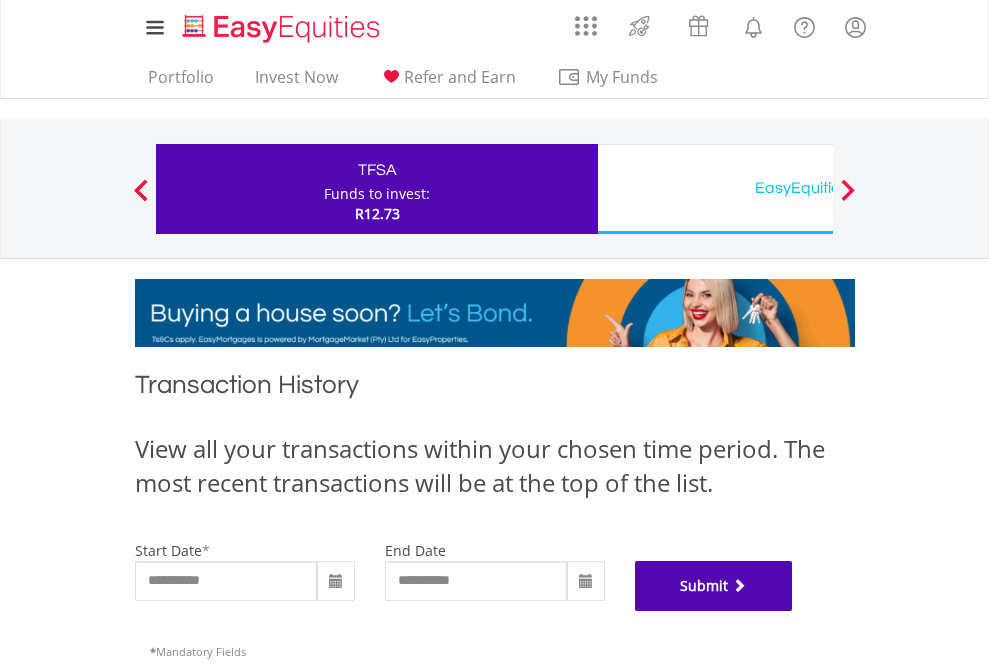 click on "Submit" at bounding box center (714, 586) 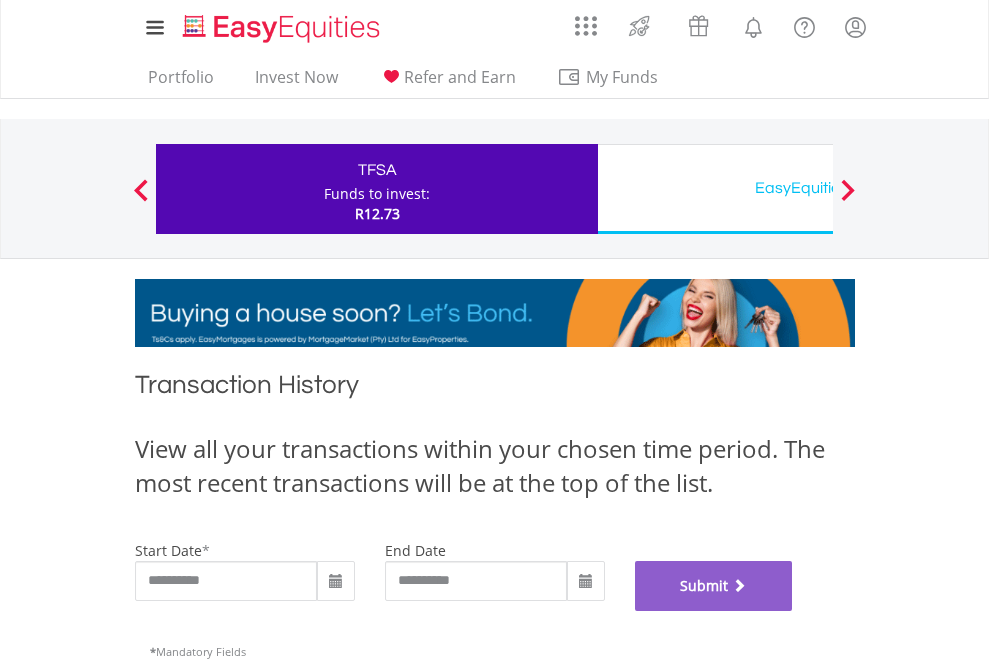 scroll, scrollTop: 811, scrollLeft: 0, axis: vertical 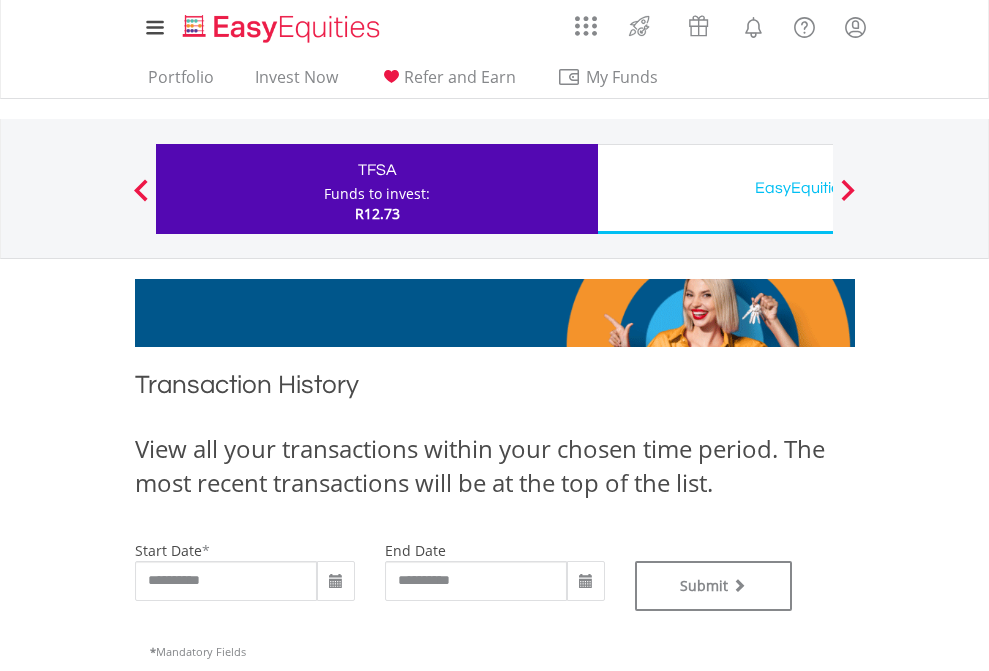 click on "EasyEquities USD" at bounding box center (818, 188) 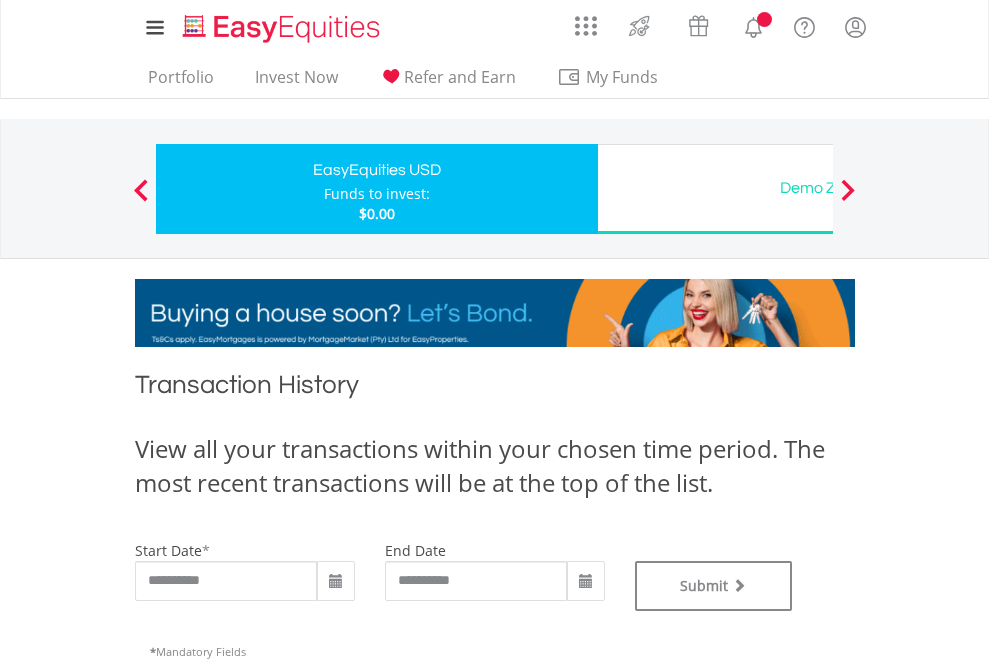 scroll, scrollTop: 0, scrollLeft: 0, axis: both 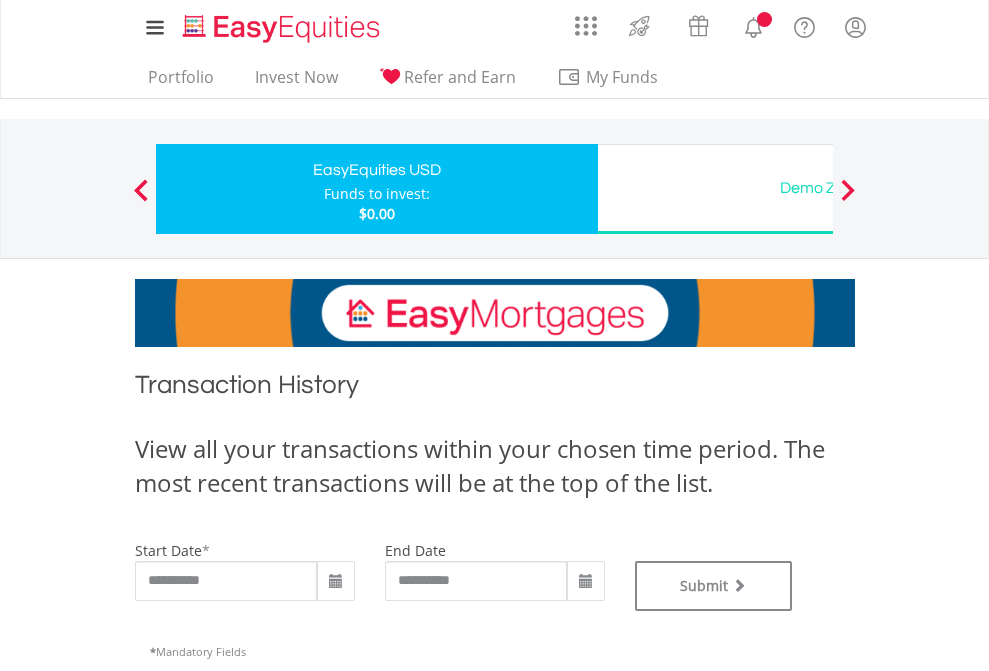 type on "**********" 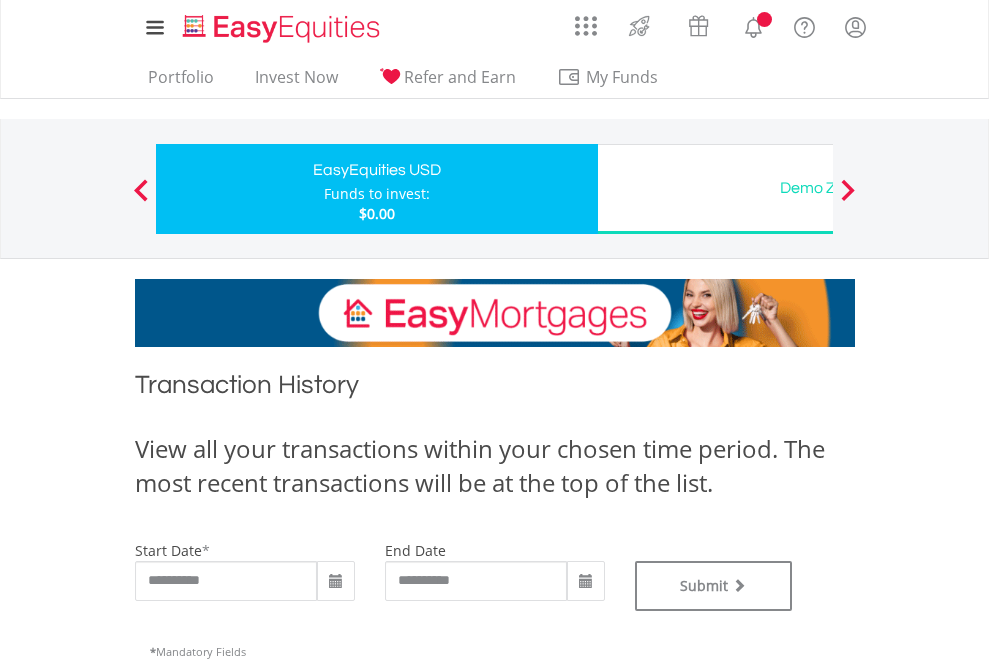type on "**********" 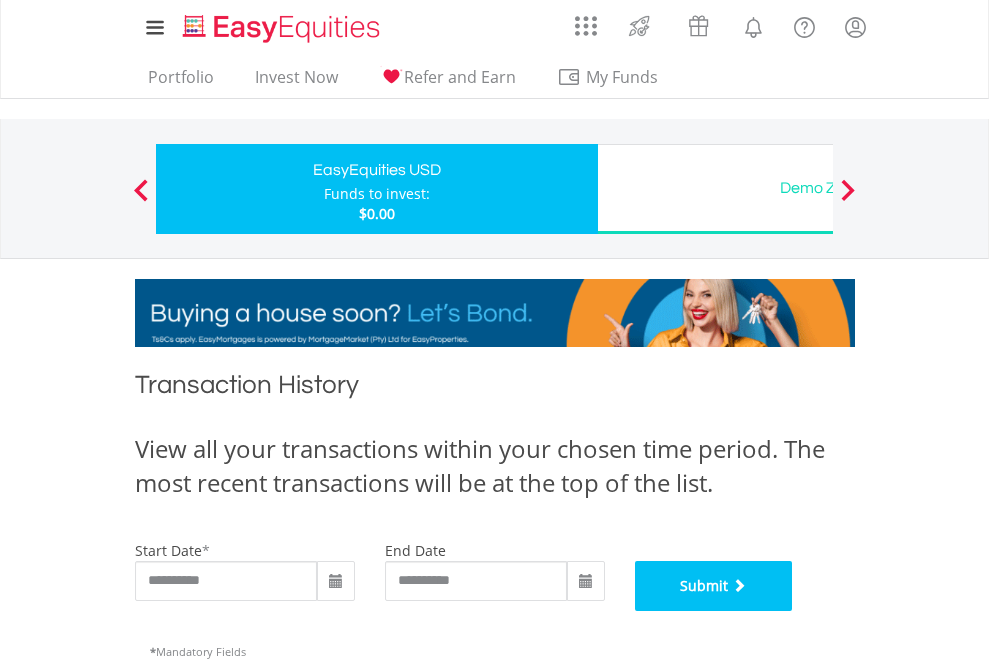 click on "Submit" at bounding box center (714, 586) 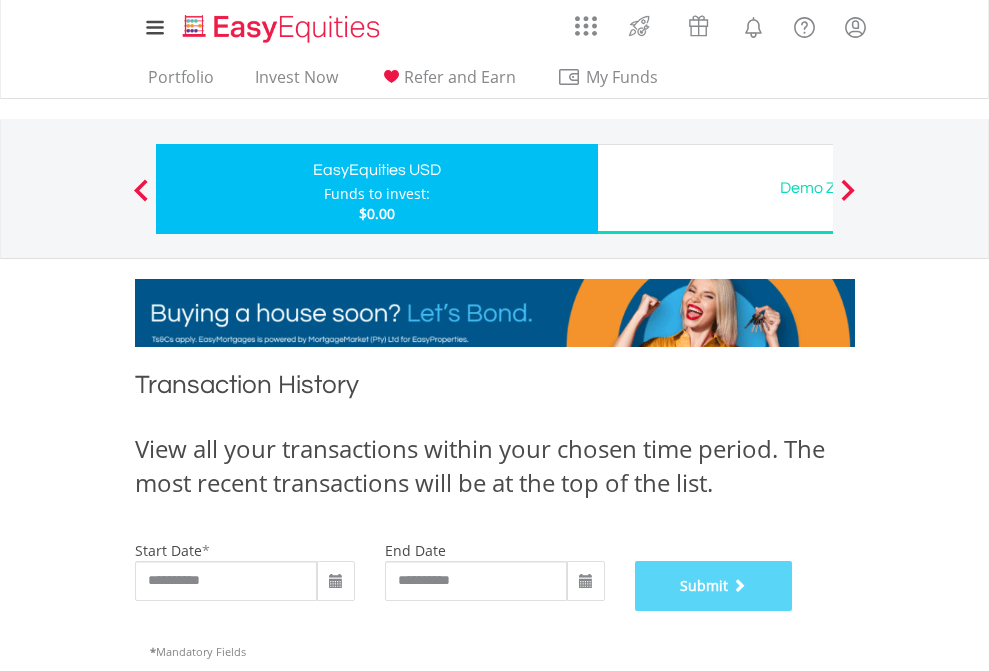 scroll, scrollTop: 811, scrollLeft: 0, axis: vertical 